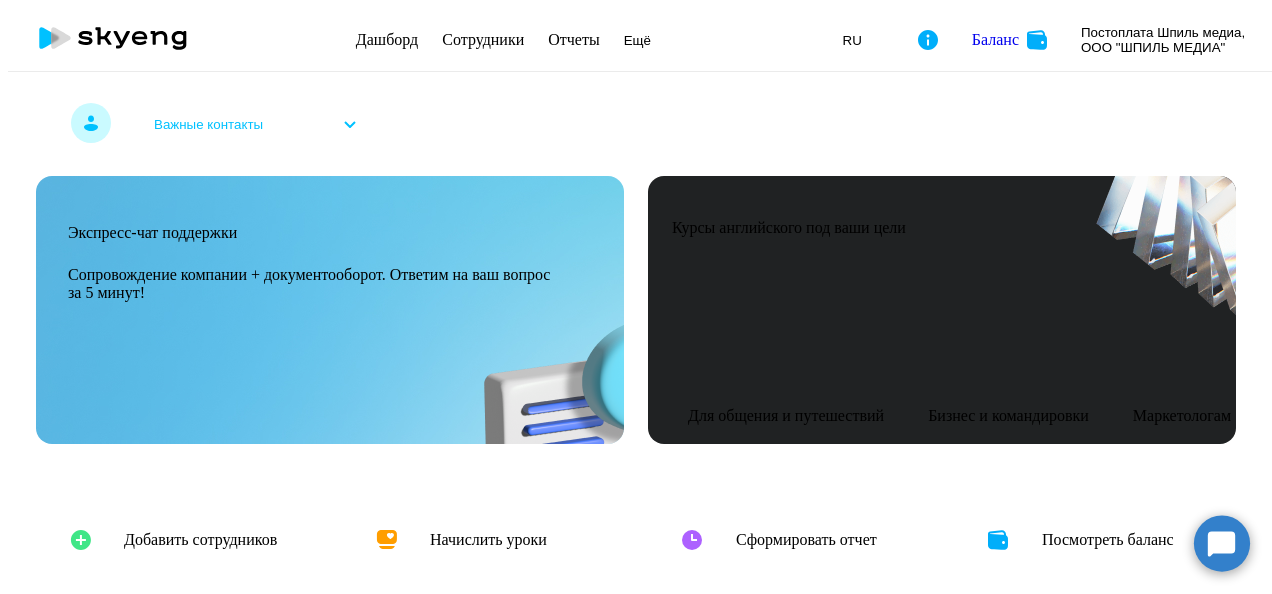 scroll, scrollTop: 0, scrollLeft: 0, axis: both 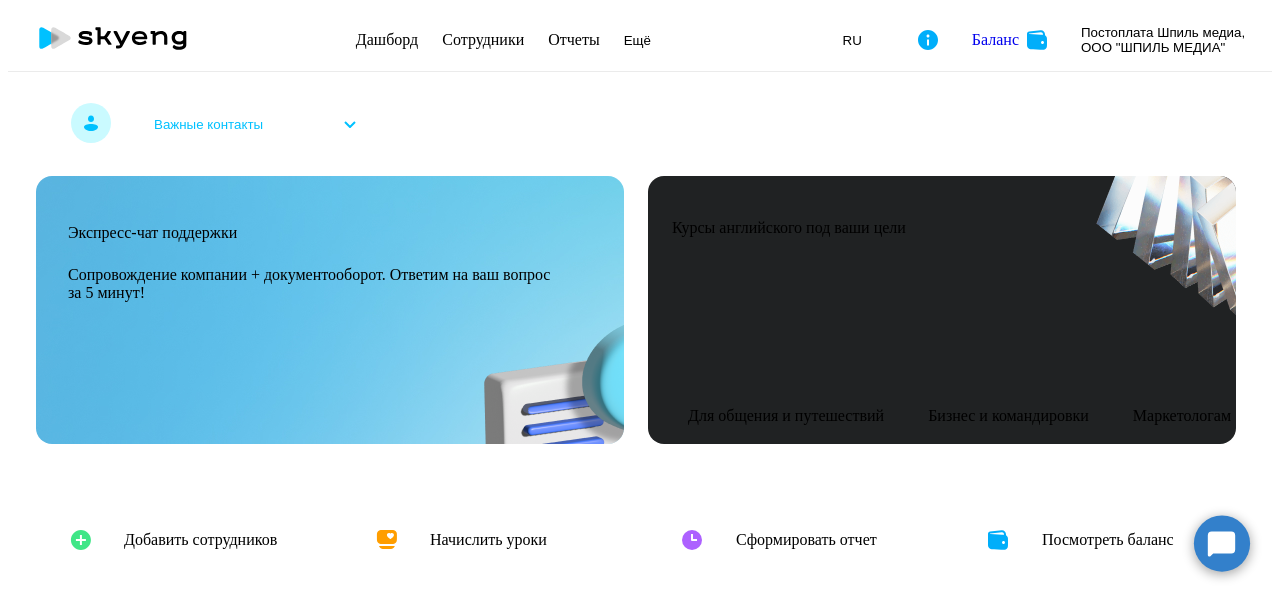 click on "Текущий месяц" at bounding box center [98, 744] 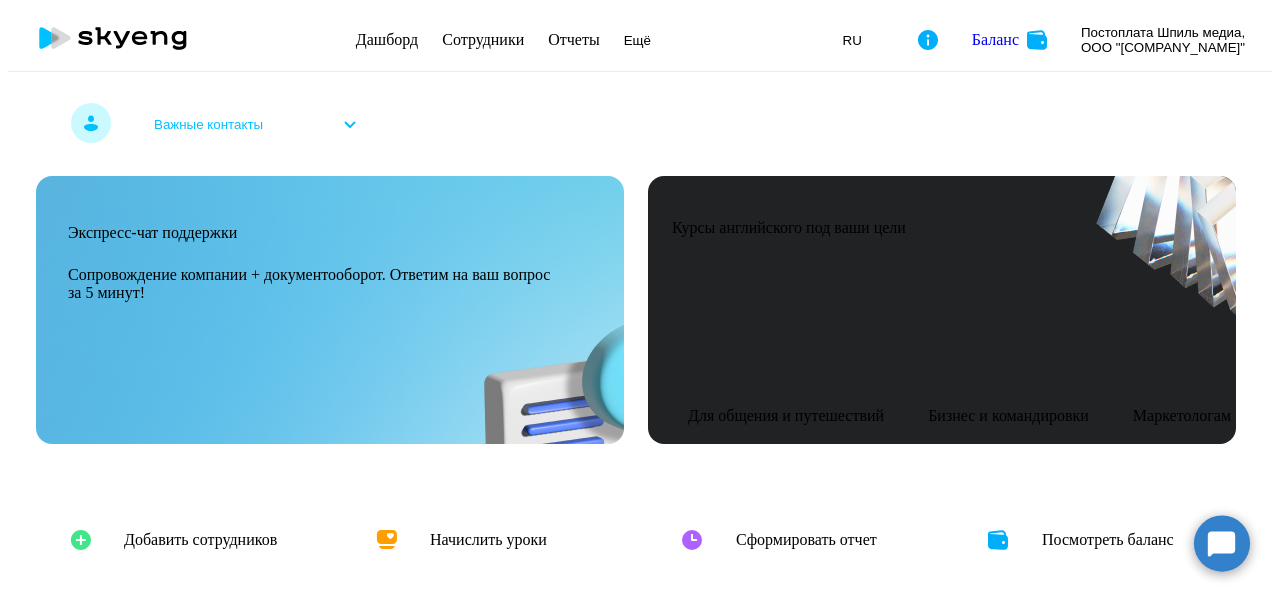 scroll, scrollTop: 1190, scrollLeft: 0, axis: vertical 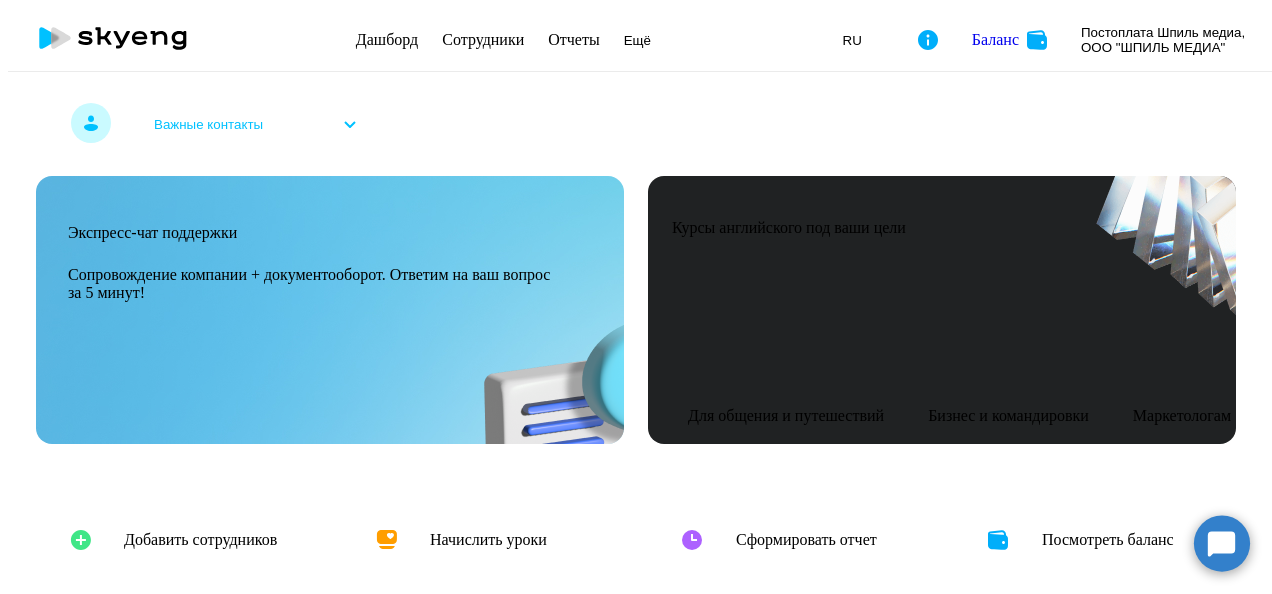 click at bounding box center [438, 1994] 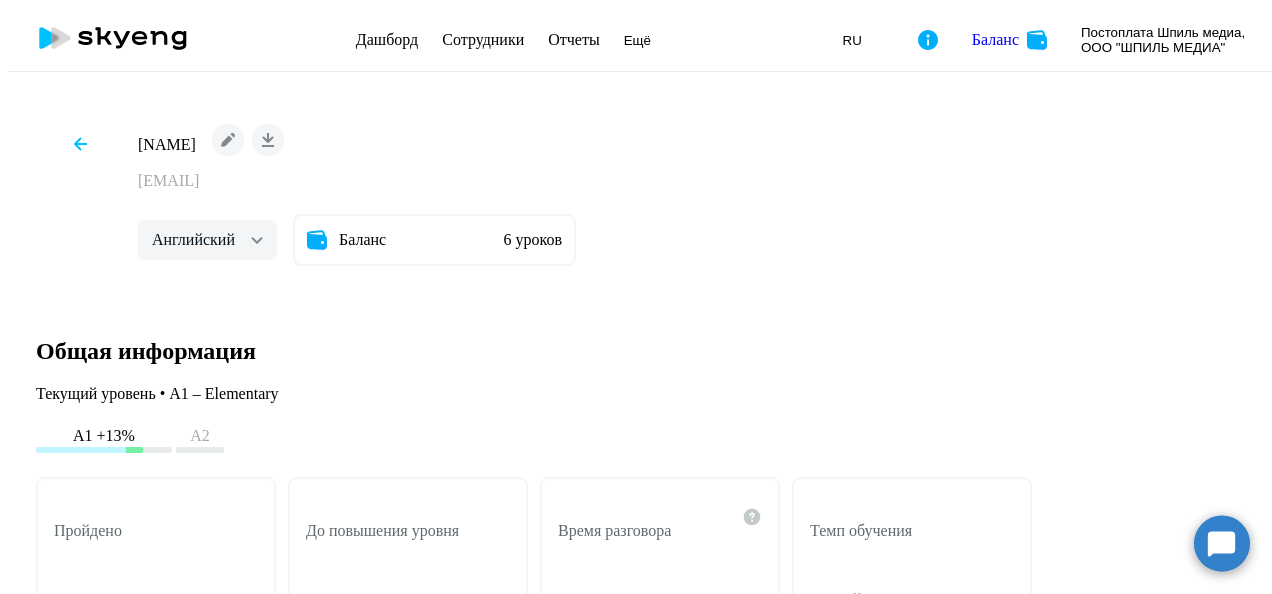 scroll, scrollTop: 1648, scrollLeft: 0, axis: vertical 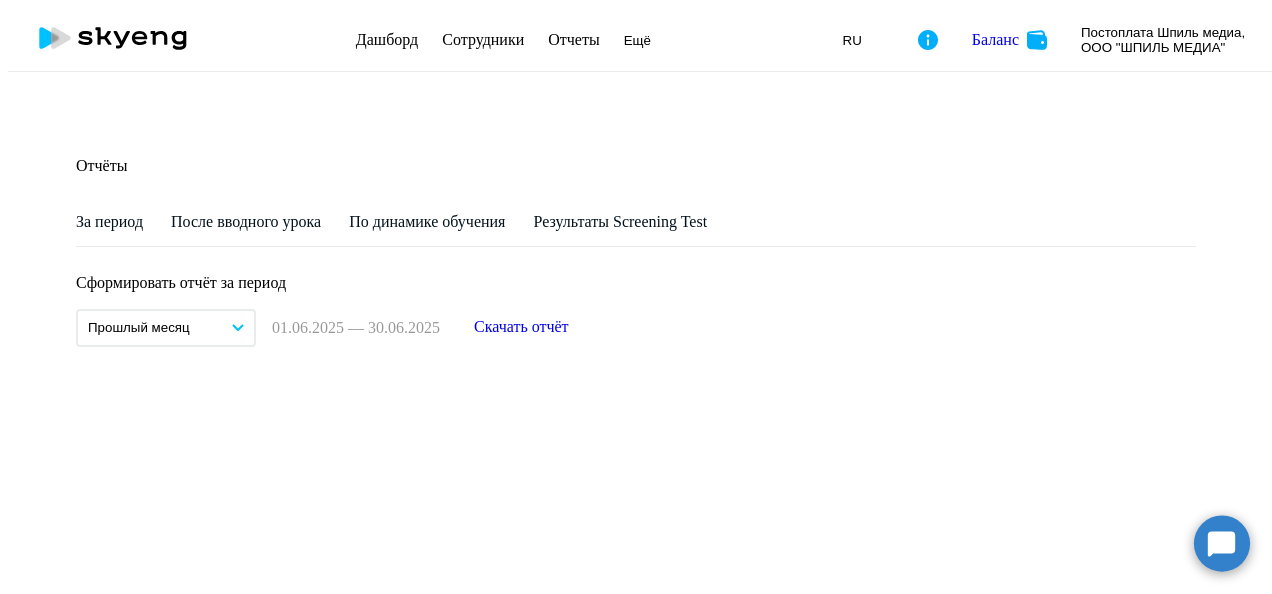 click on "Дашборд" at bounding box center [387, 39] 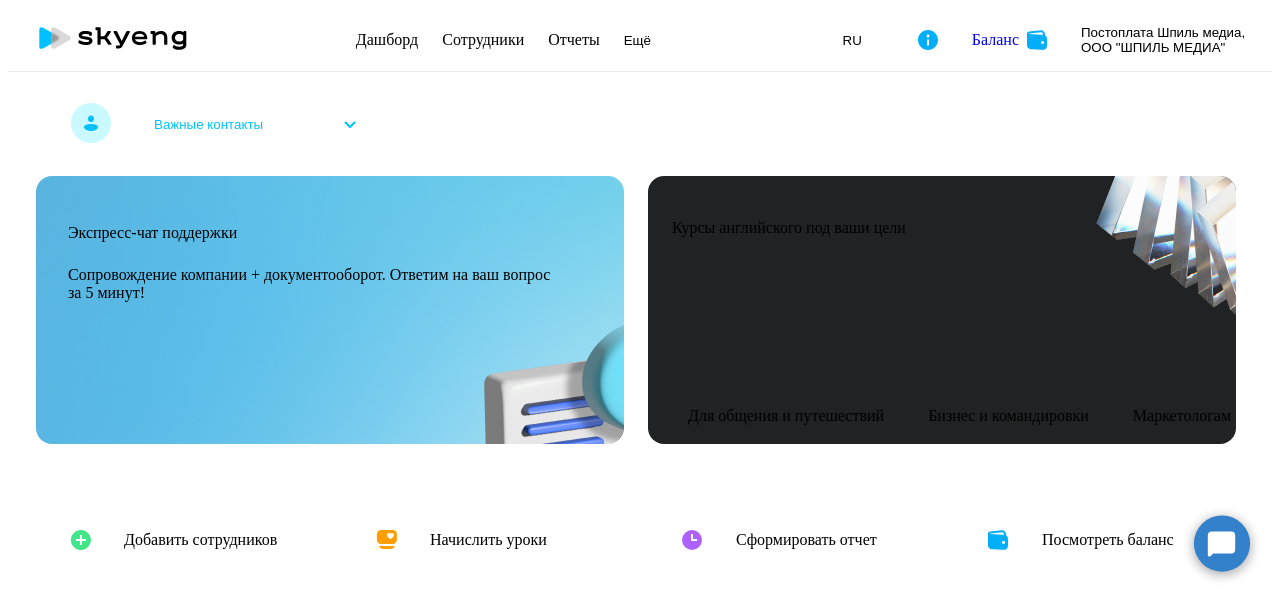 scroll, scrollTop: 1300, scrollLeft: 0, axis: vertical 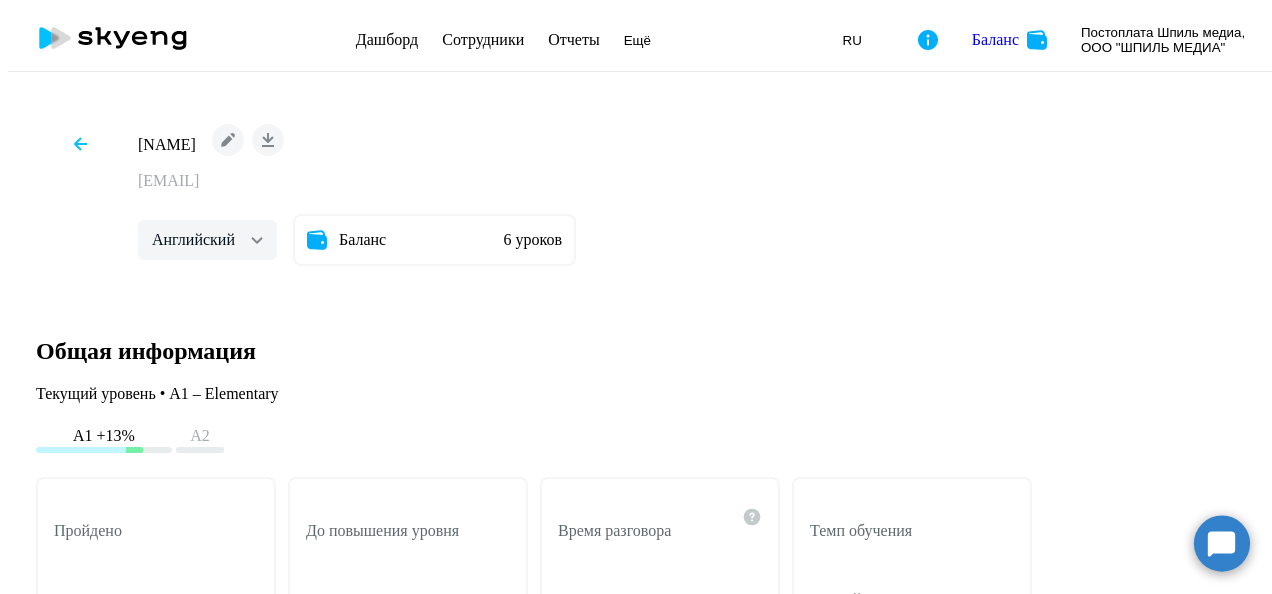 click on "6 уроков" at bounding box center [532, 240] 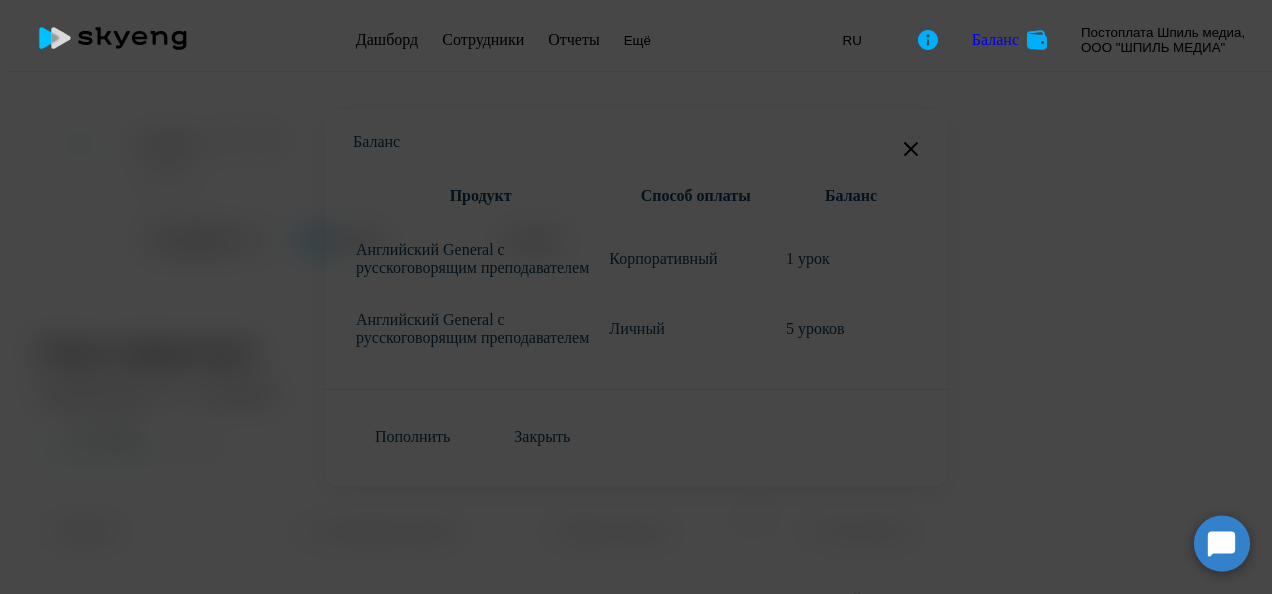 click at bounding box center [911, 148] 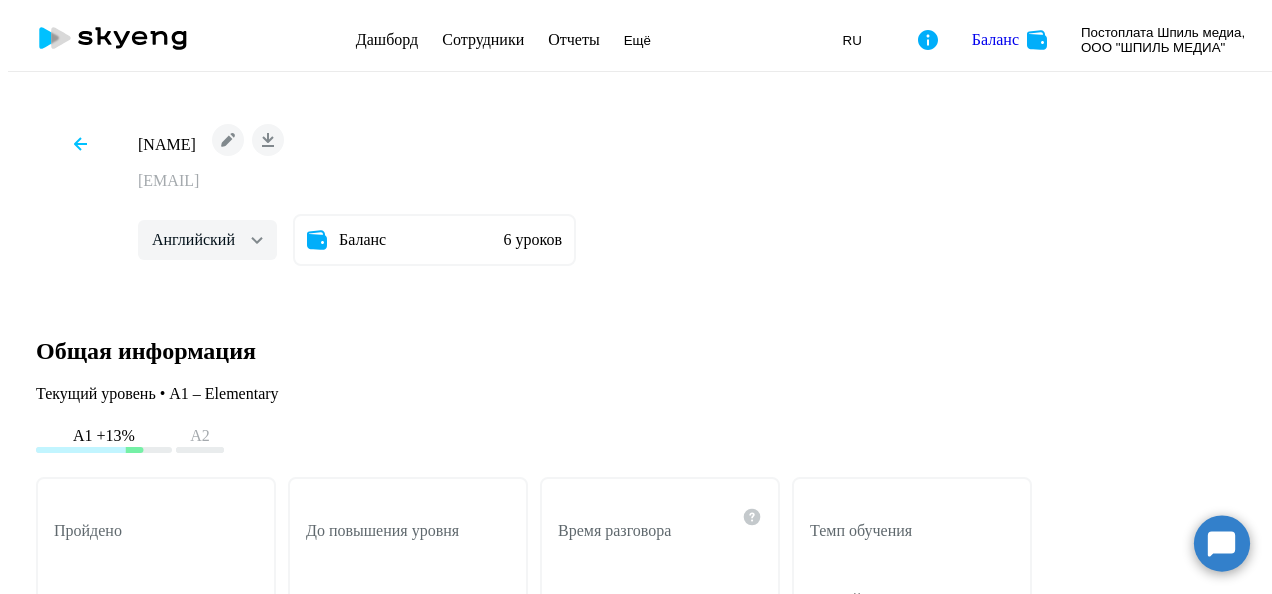 click on "Дашборд
Сотрудники
Отчеты
Ещё
Дашборд Сотрудники Отчеты Начислить уроки Документооборот Все продукты  RU
Баланс   Постоплата Шпиль медиа, ООО "ШПИЛЬ МЕДИА"" at bounding box center [661, 40] 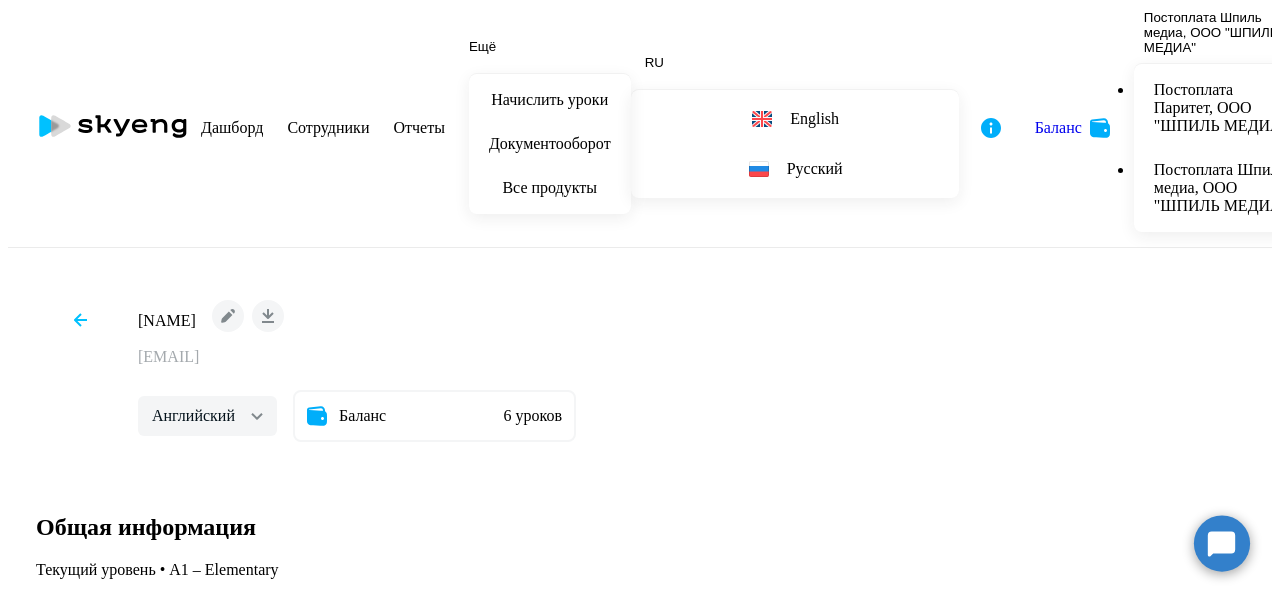 click on "Постоплата Паритет, ООО "ШПИЛЬ МЕДИА"" at bounding box center (1224, 108) 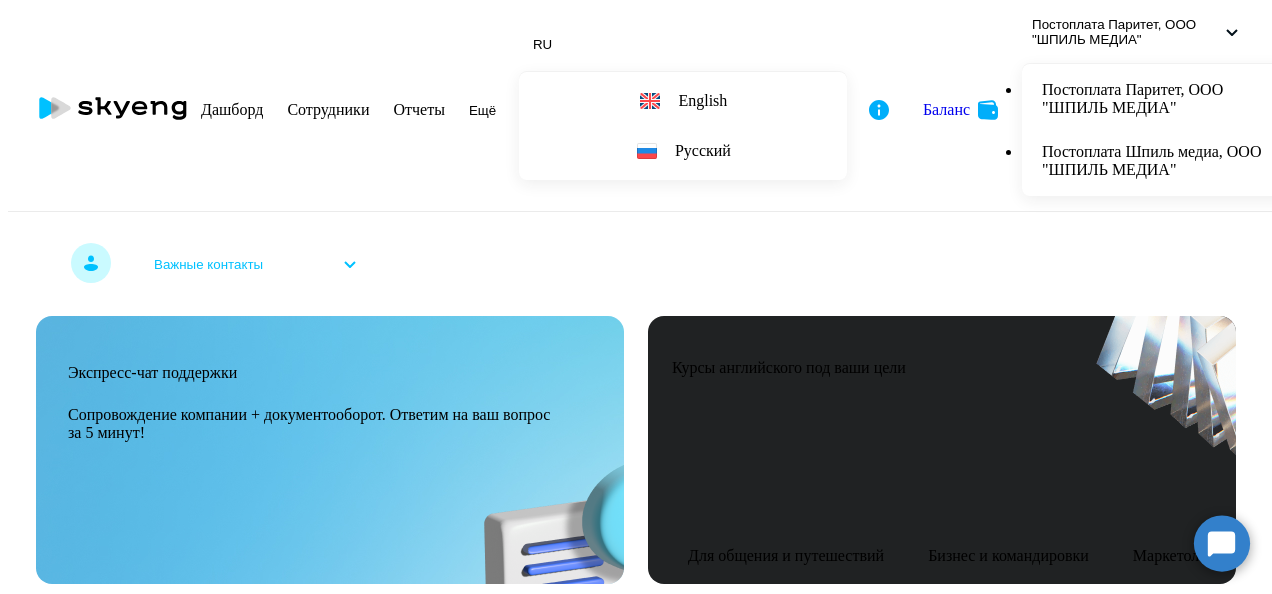 scroll, scrollTop: 400, scrollLeft: 0, axis: vertical 